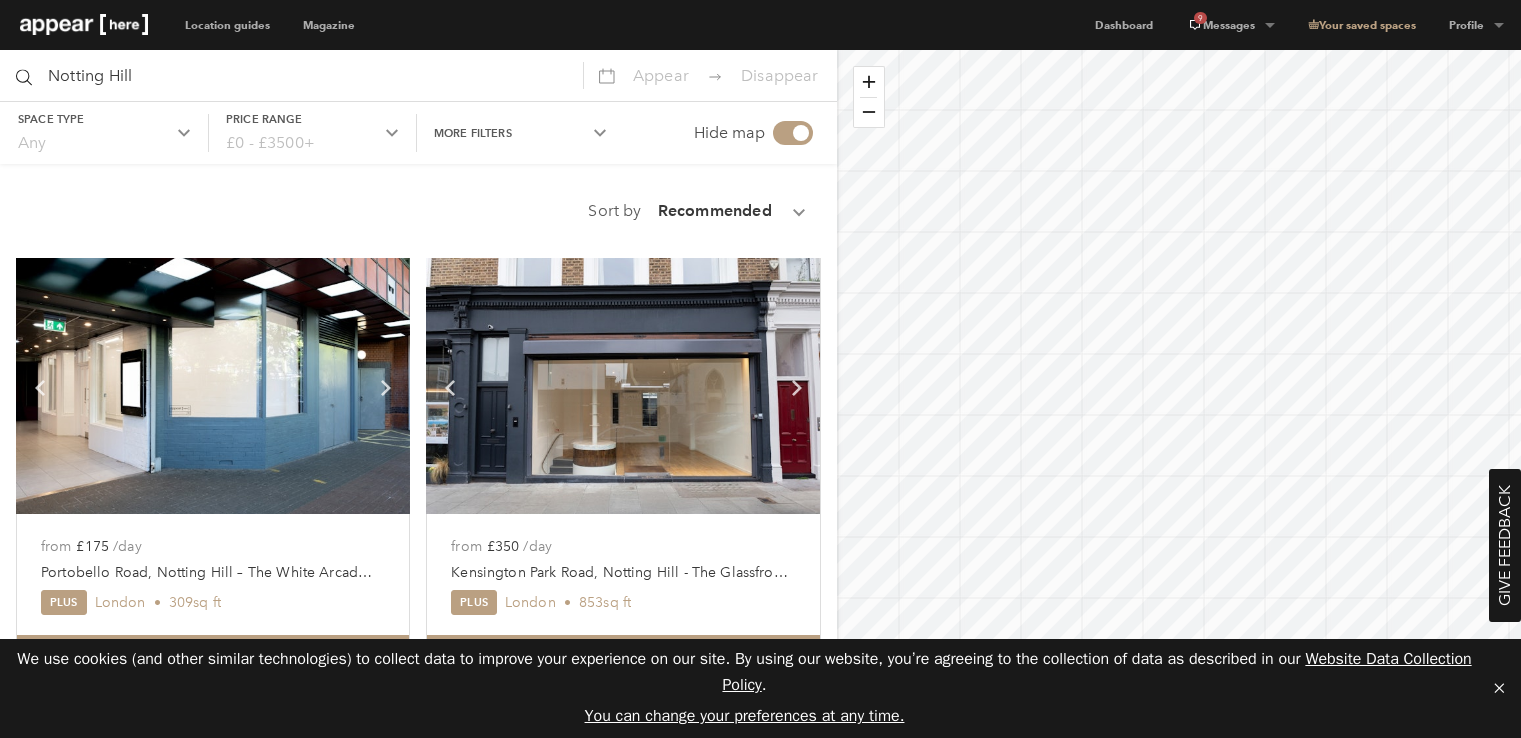 scroll, scrollTop: 2900, scrollLeft: 0, axis: vertical 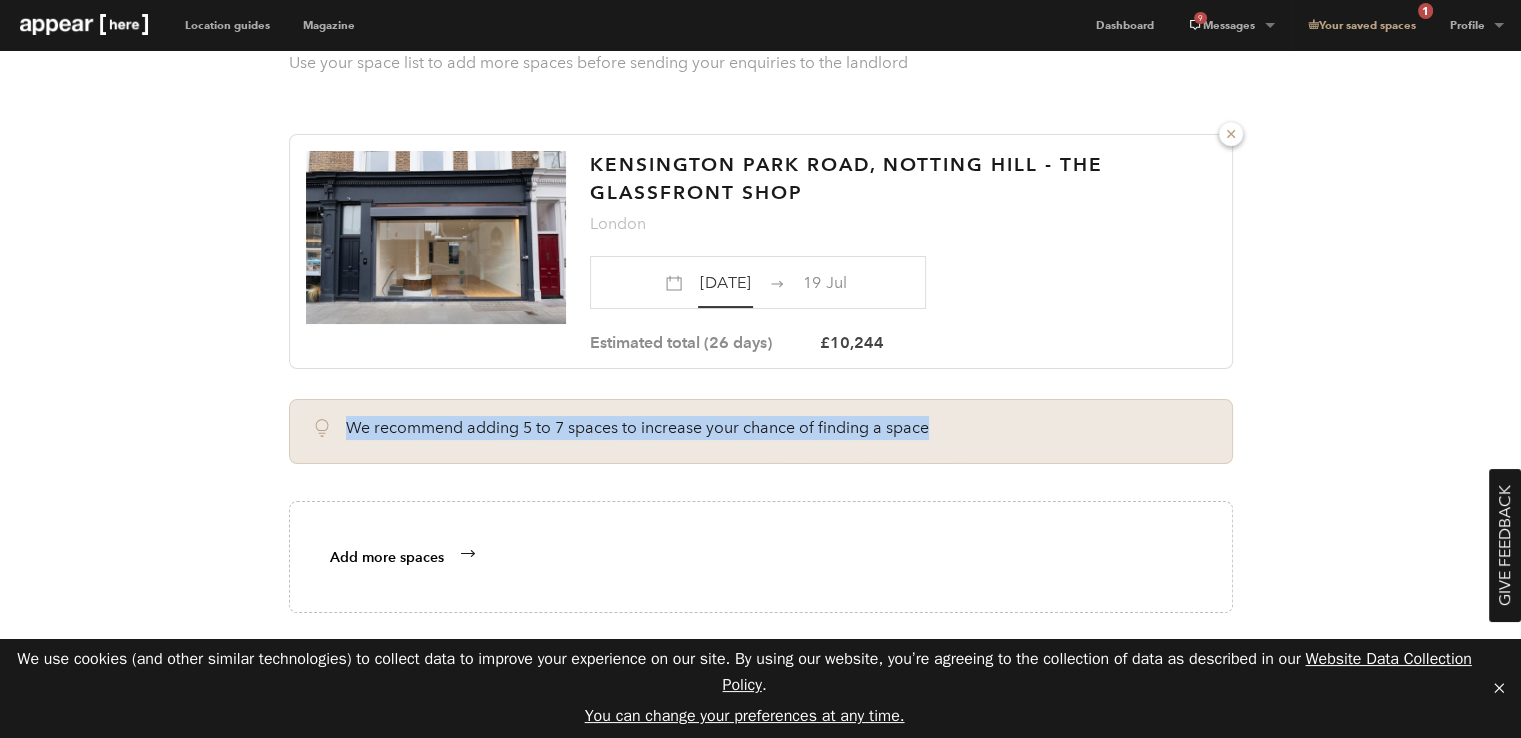 drag, startPoint x: 941, startPoint y: 431, endPoint x: 339, endPoint y: 432, distance: 602.00085 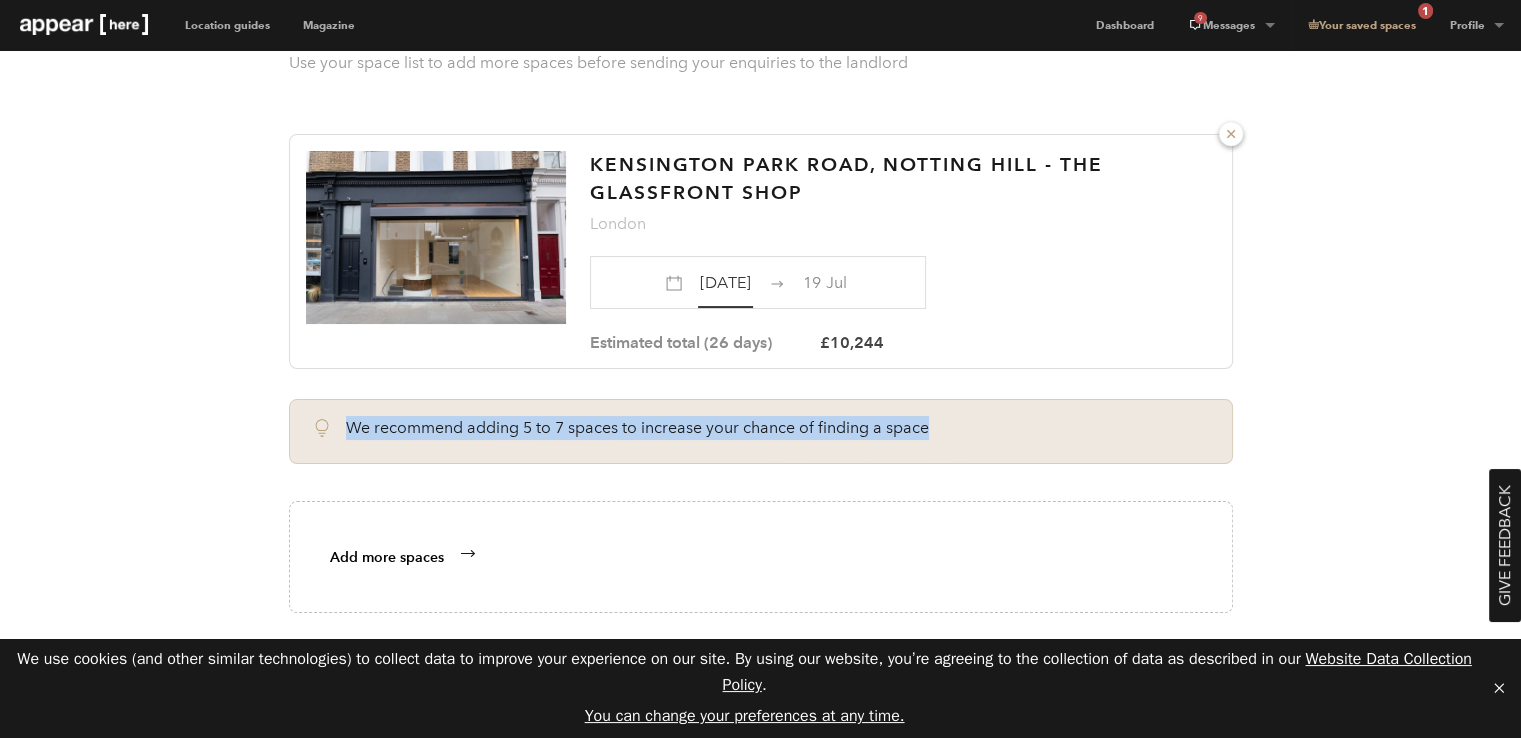 copy on "We recommend adding 5 to 7 spaces to increase your chance of finding a space" 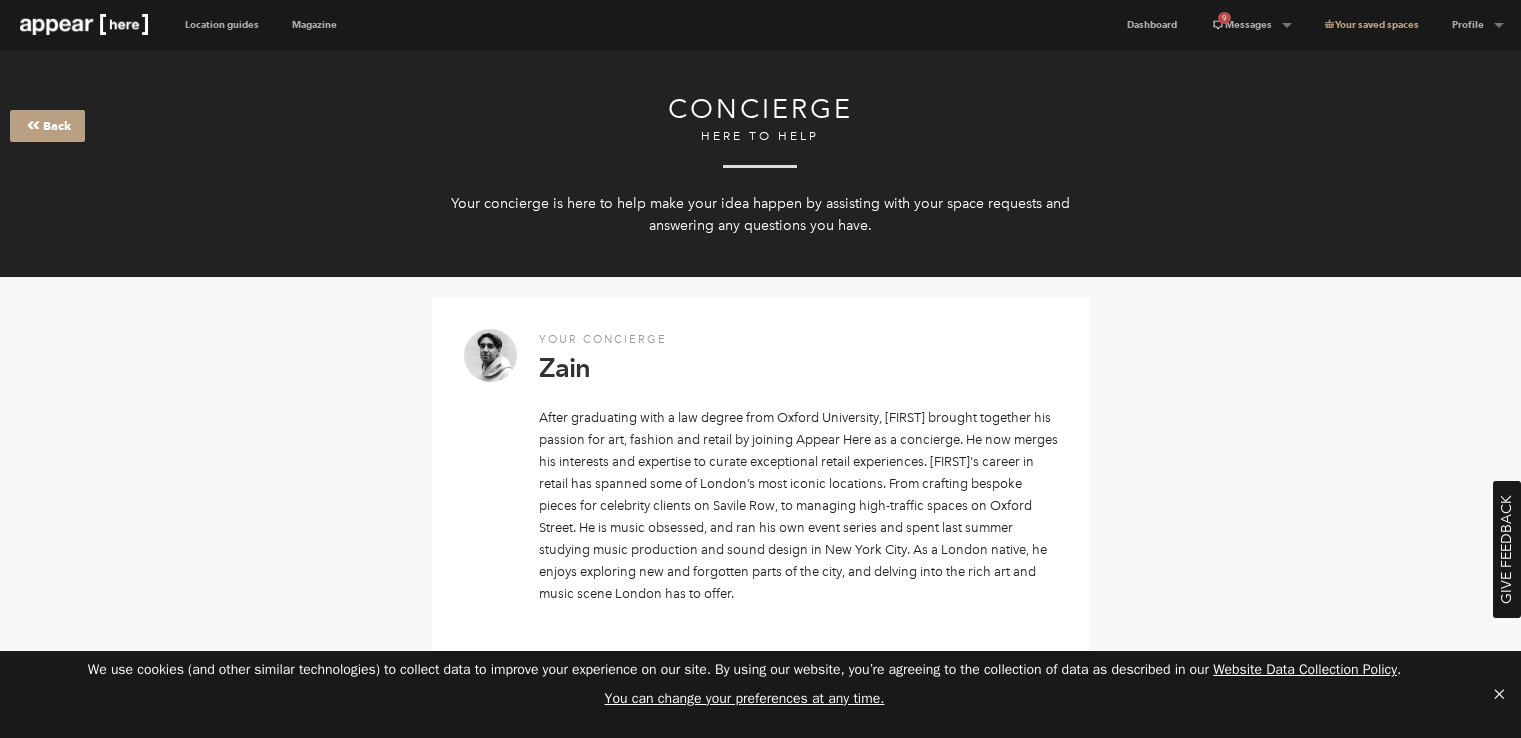scroll, scrollTop: 600, scrollLeft: 0, axis: vertical 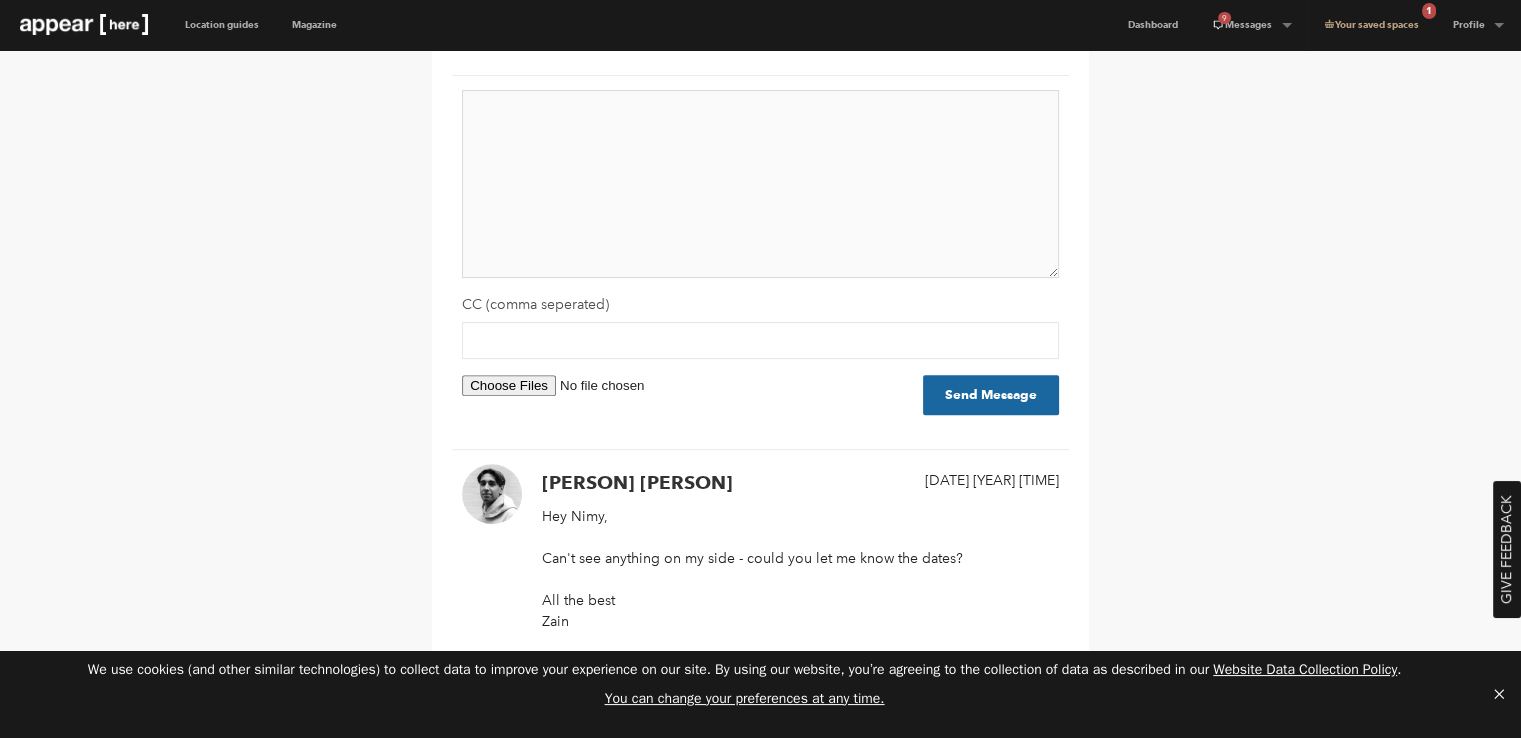 click at bounding box center (760, 184) 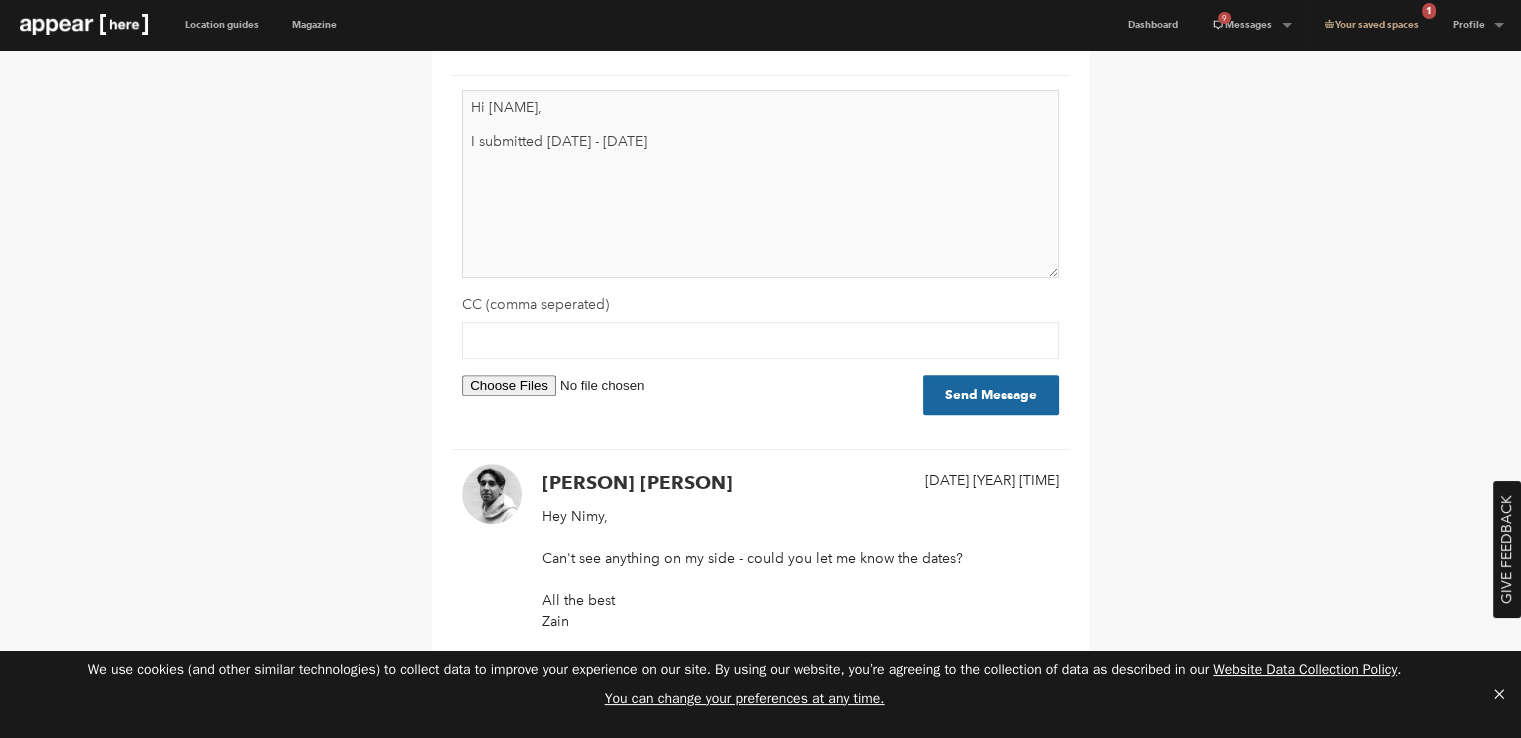 click on "Hi [NAME],
I submitted [DATE] - [DATE]" at bounding box center [760, 184] 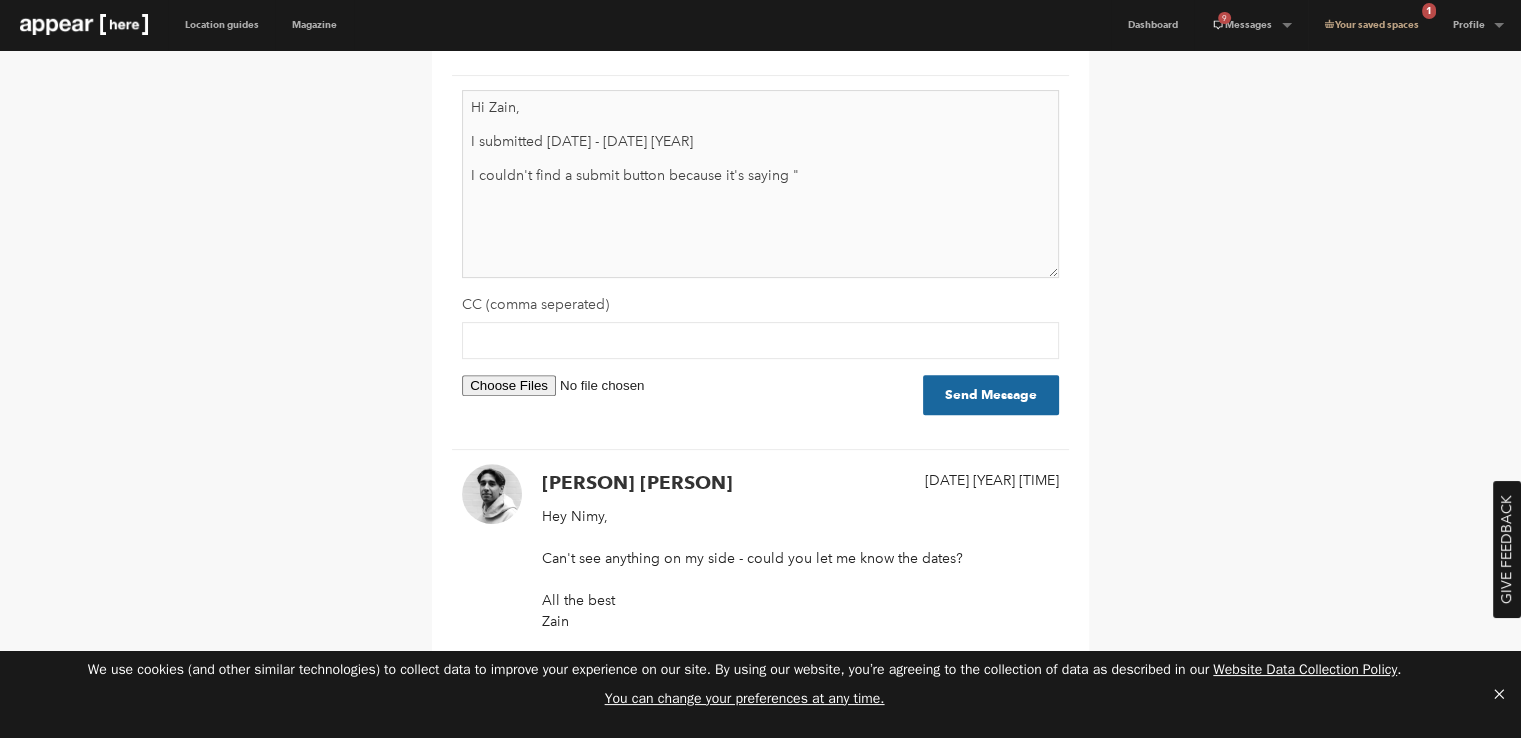 paste on "We recommend adding 5 to 7 spaces to increase your chance of finding a space" 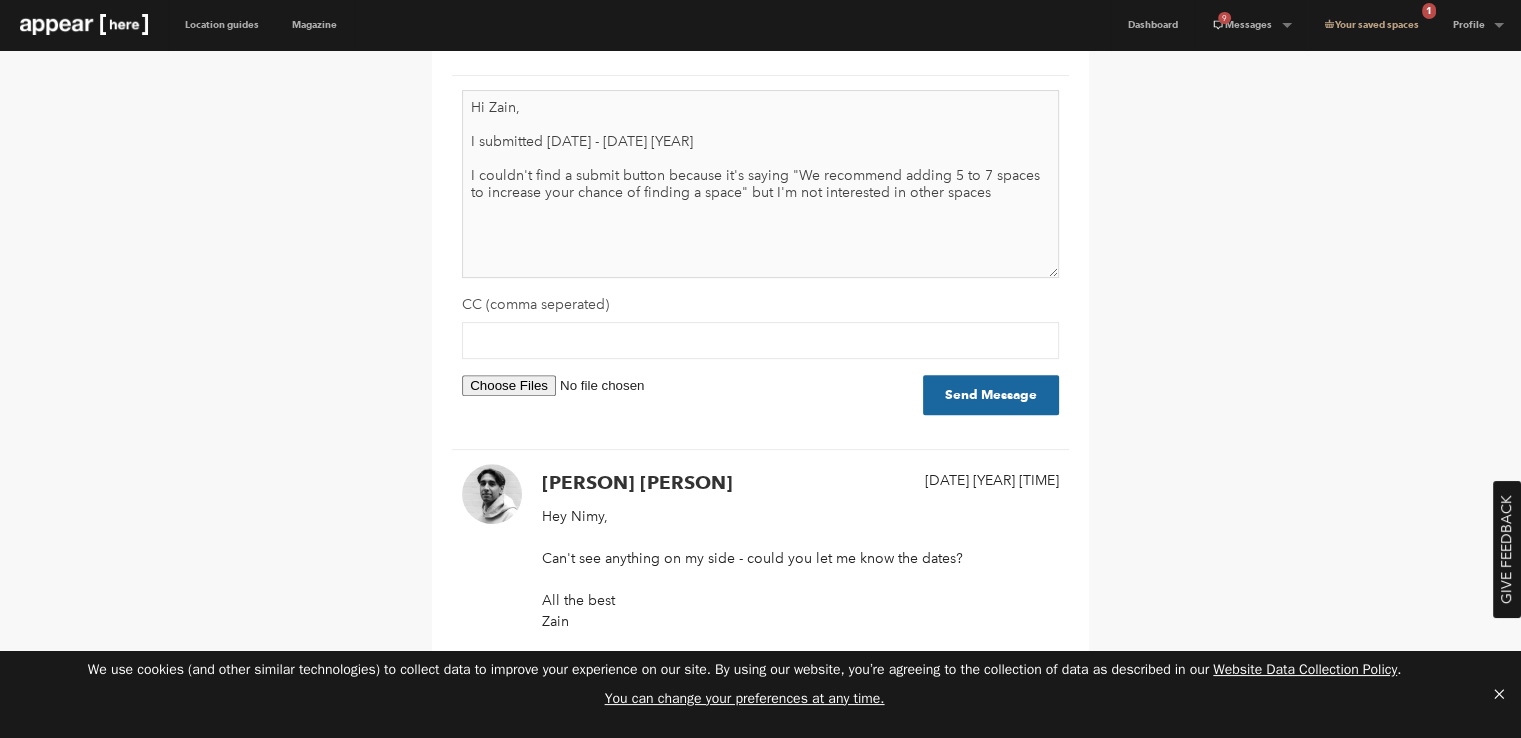 click on "Hi Zain,
I submitted [DATE] - [DATE] [YEAR]
I couldn't find a submit button because it's saying "We recommend adding 5 to 7 spaces to increase your chance of finding a space" but I'm not interested in other spaces" at bounding box center (760, 184) 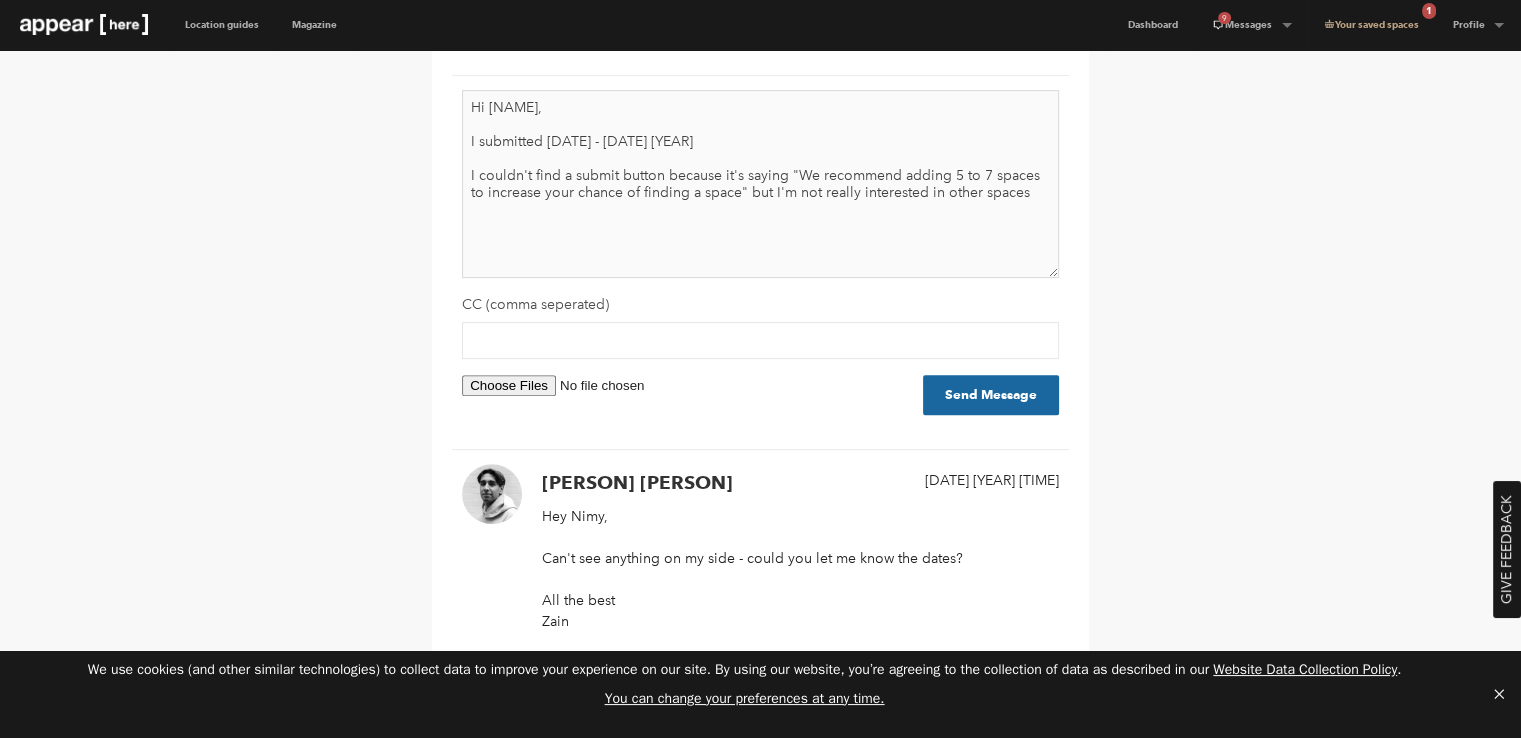 click on "Hi [NAME],
I submitted [DATE] - [DATE] [YEAR]
I couldn't find a submit button because it's saying "We recommend adding 5 to 7 spaces to increase your chance of finding a space" but I'm not really interested in other spaces" at bounding box center [760, 184] 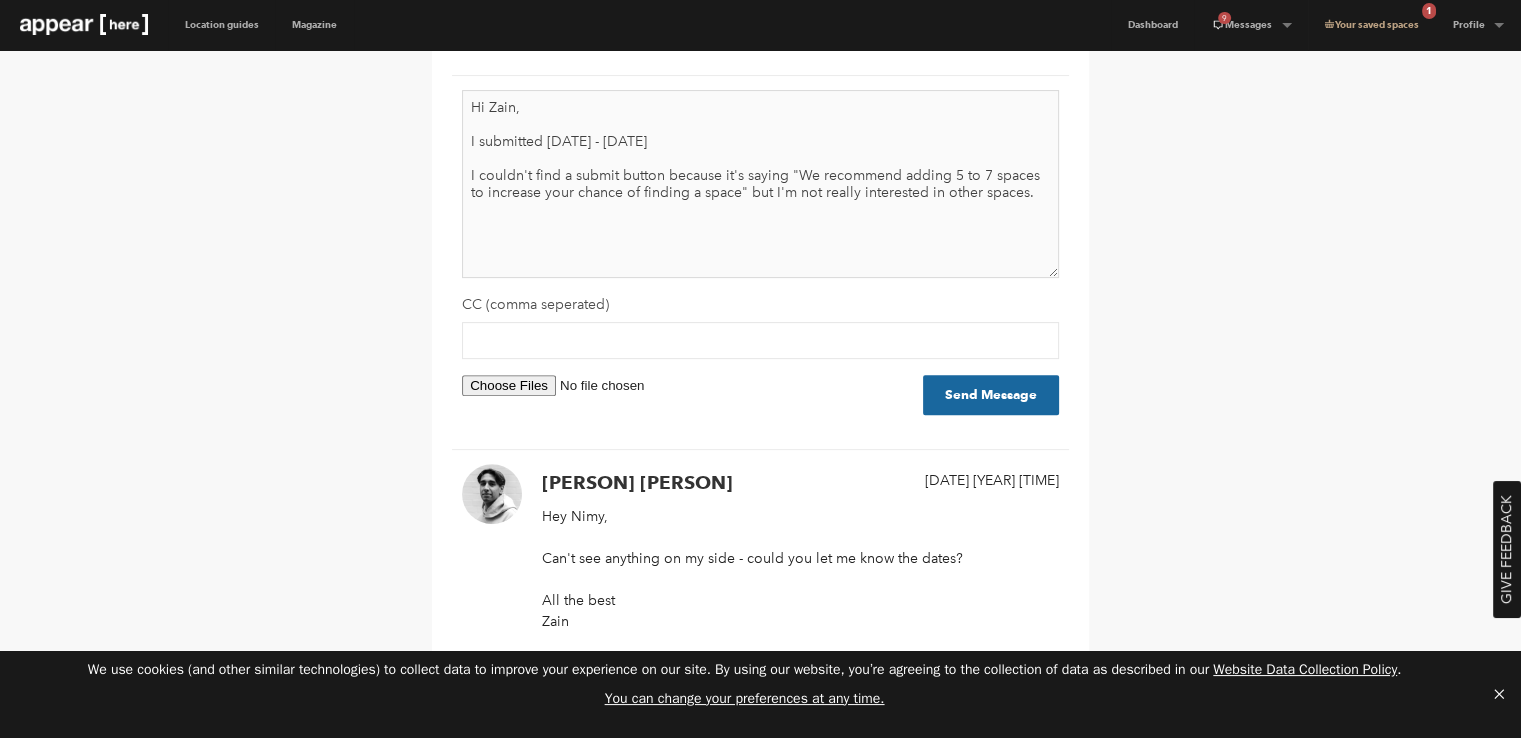 click on "Hi Zain,
I submitted [DATE] - [DATE]
I couldn't find a submit button because it's saying "We recommend adding 5 to 7 spaces to increase your chance of finding a space" but I'm not really interested in other spaces." at bounding box center (760, 184) 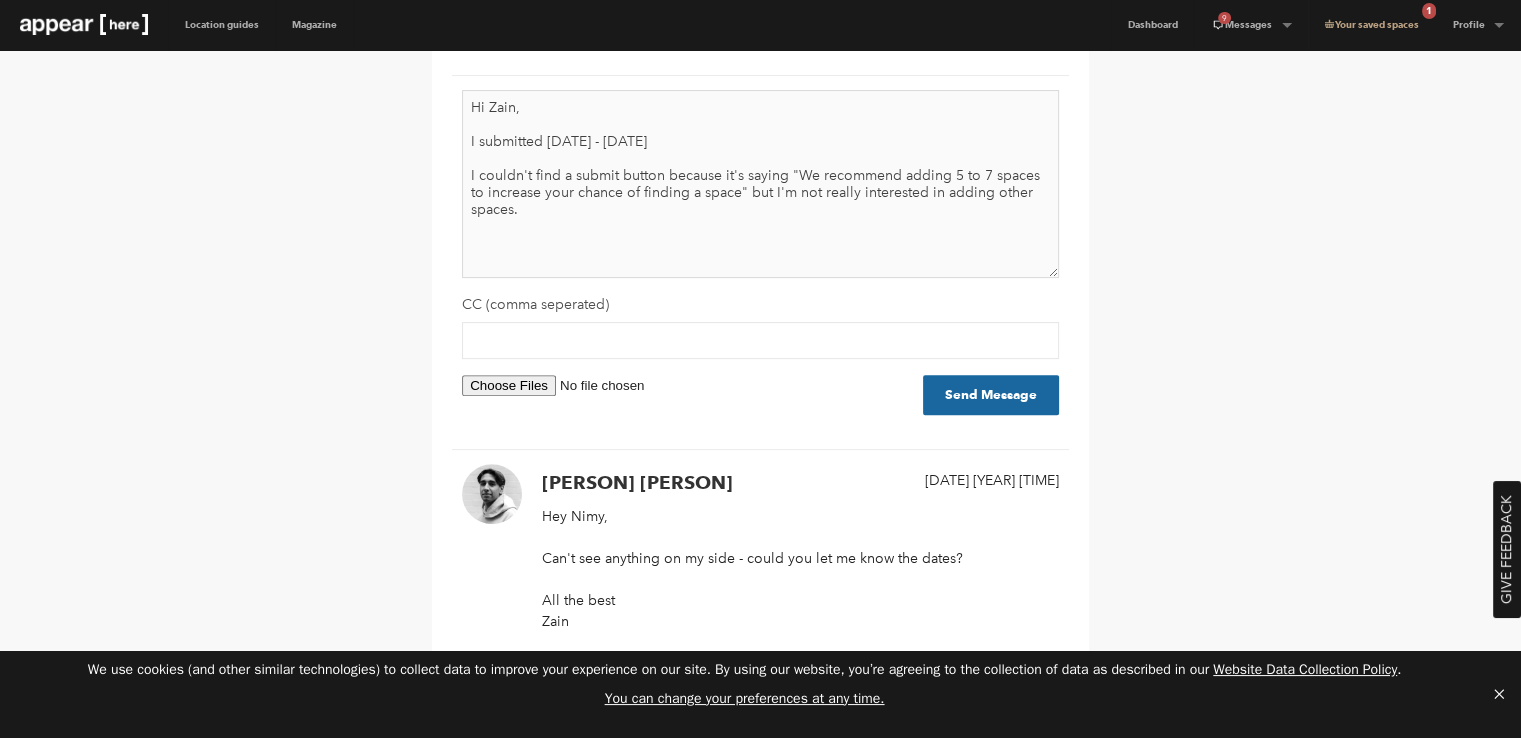 click on "Hi Zain,
I submitted [DATE] - [DATE]
I couldn't find a submit button because it's saying "We recommend adding 5 to 7 spaces to increase your chance of finding a space" but I'm not really interested in adding other spaces." at bounding box center [760, 184] 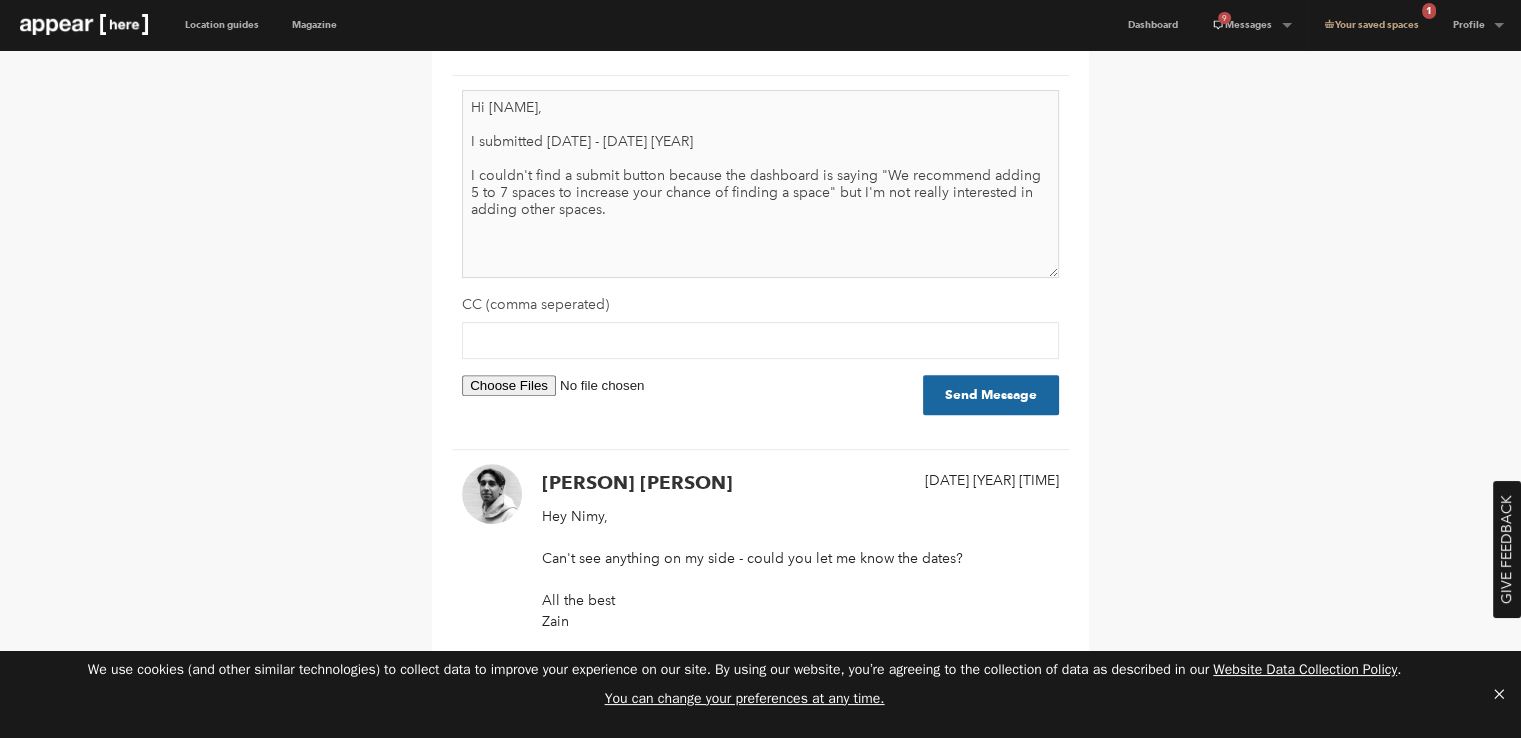 click on "Hi [NAME],
I submitted [DATE] - [DATE] [YEAR]
I couldn't find a submit button because the dashboard is saying "We recommend adding 5 to 7 spaces to increase your chance of finding a space" but I'm not really interested in adding other spaces." at bounding box center [760, 184] 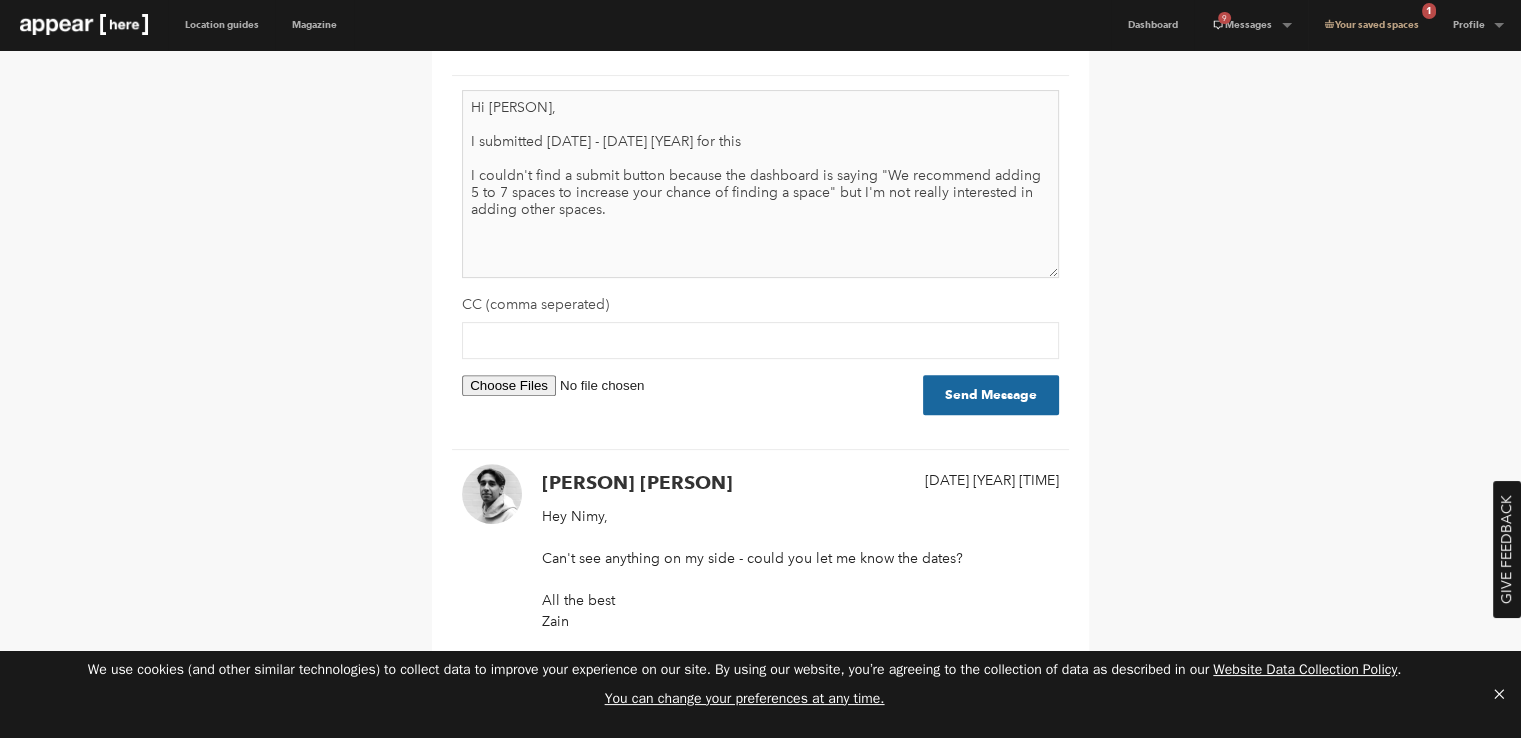 click on "Hi [PERSON],
I submitted [DATE] - [DATE] [YEAR] for this
I couldn't find a submit button because the dashboard is saying "We recommend adding 5 to 7 spaces to increase your chance of finding a space" but I'm not really interested in adding other spaces." at bounding box center (760, 184) 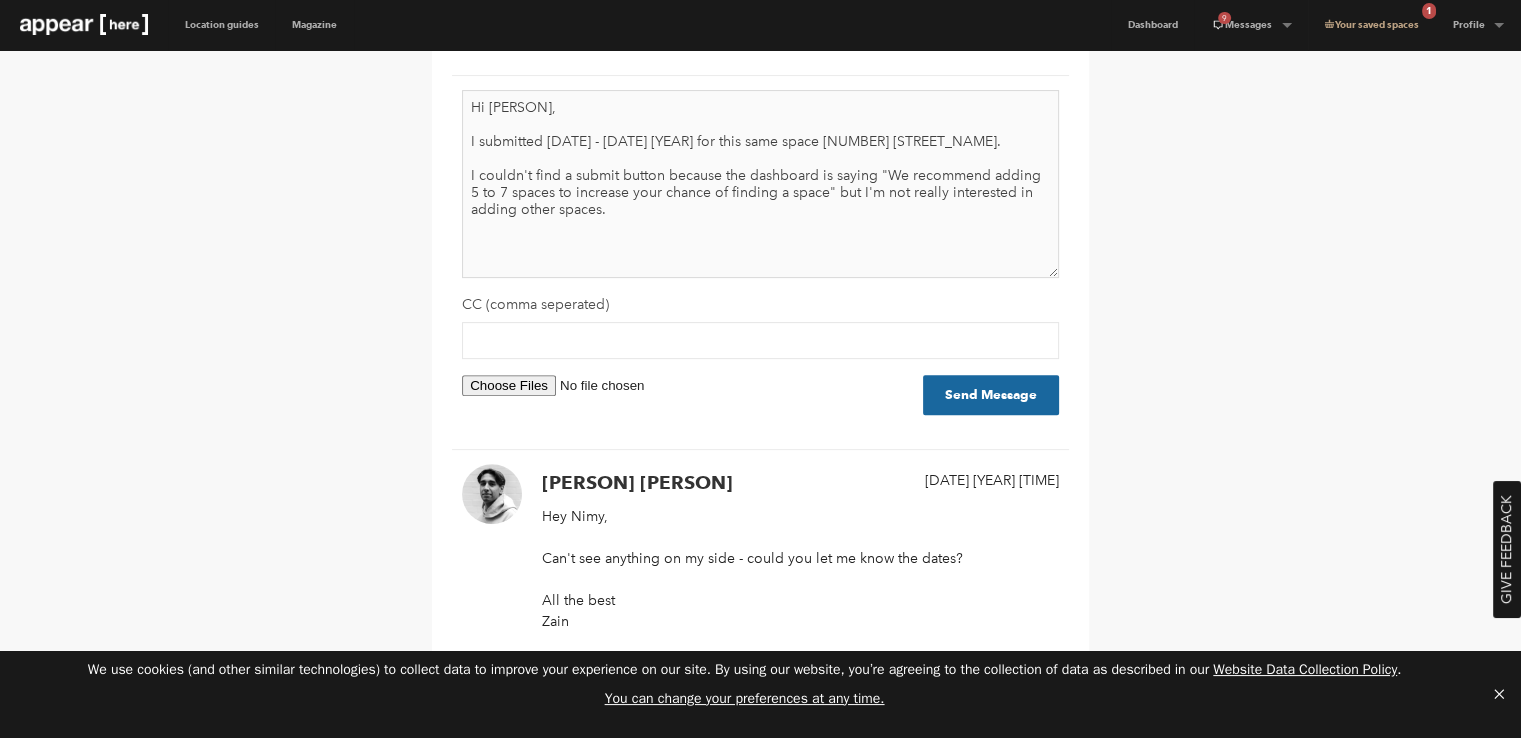 click on "Hi [PERSON],
I submitted [DATE] - [DATE] [YEAR] for this same space [NUMBER] [STREET_NAME].
I couldn't find a submit button because the dashboard is saying "We recommend adding 5 to 7 spaces to increase your chance of finding a space" but I'm not really interested in adding other spaces." at bounding box center (760, 184) 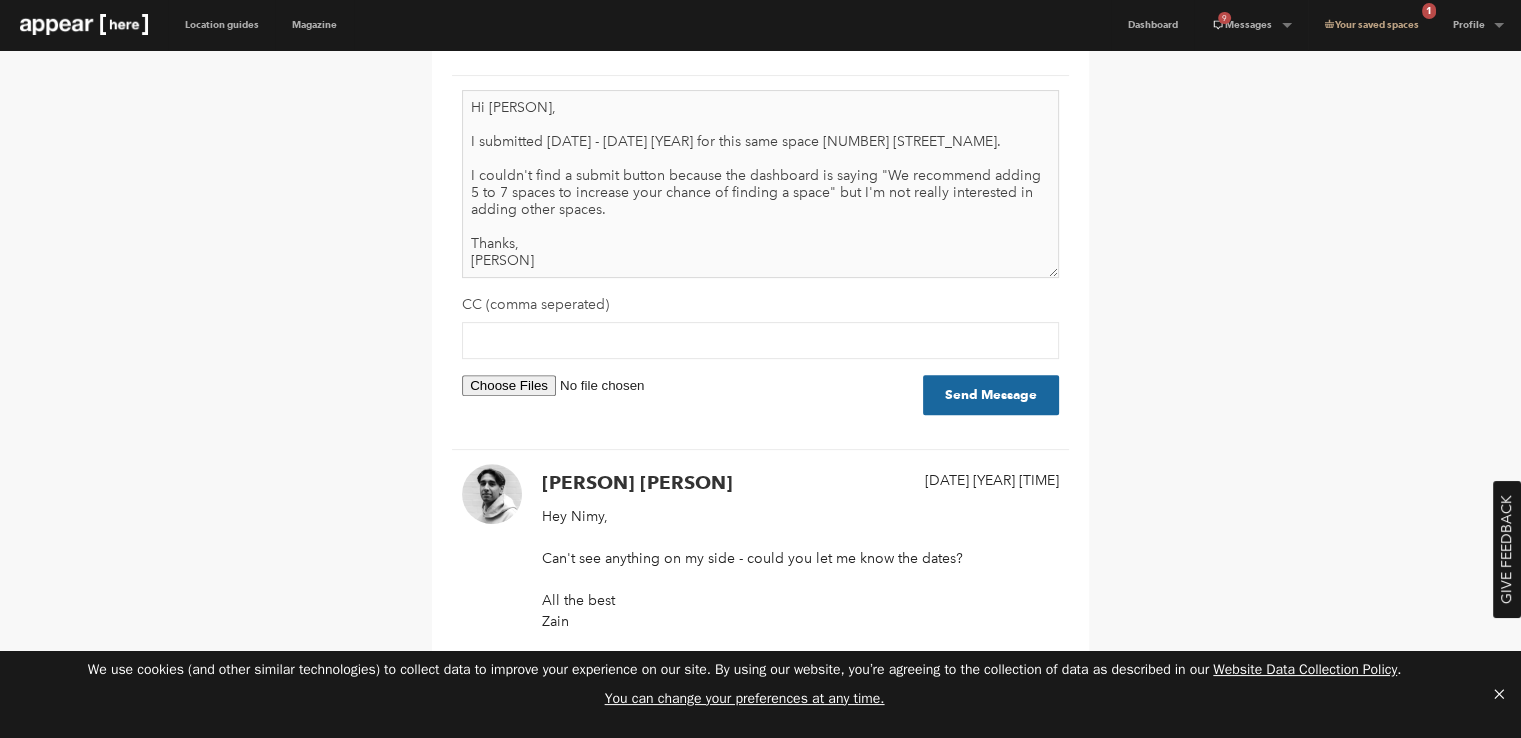 type on "Hi [PERSON],
I submitted [DATE] - [DATE] [YEAR] for this same space [NUMBER] [STREET_NAME].
I couldn't find a submit button because the dashboard is saying "We recommend adding 5 to 7 spaces to increase your chance of finding a space" but I'm not really interested in adding other spaces.
Thanks,
[PERSON]" 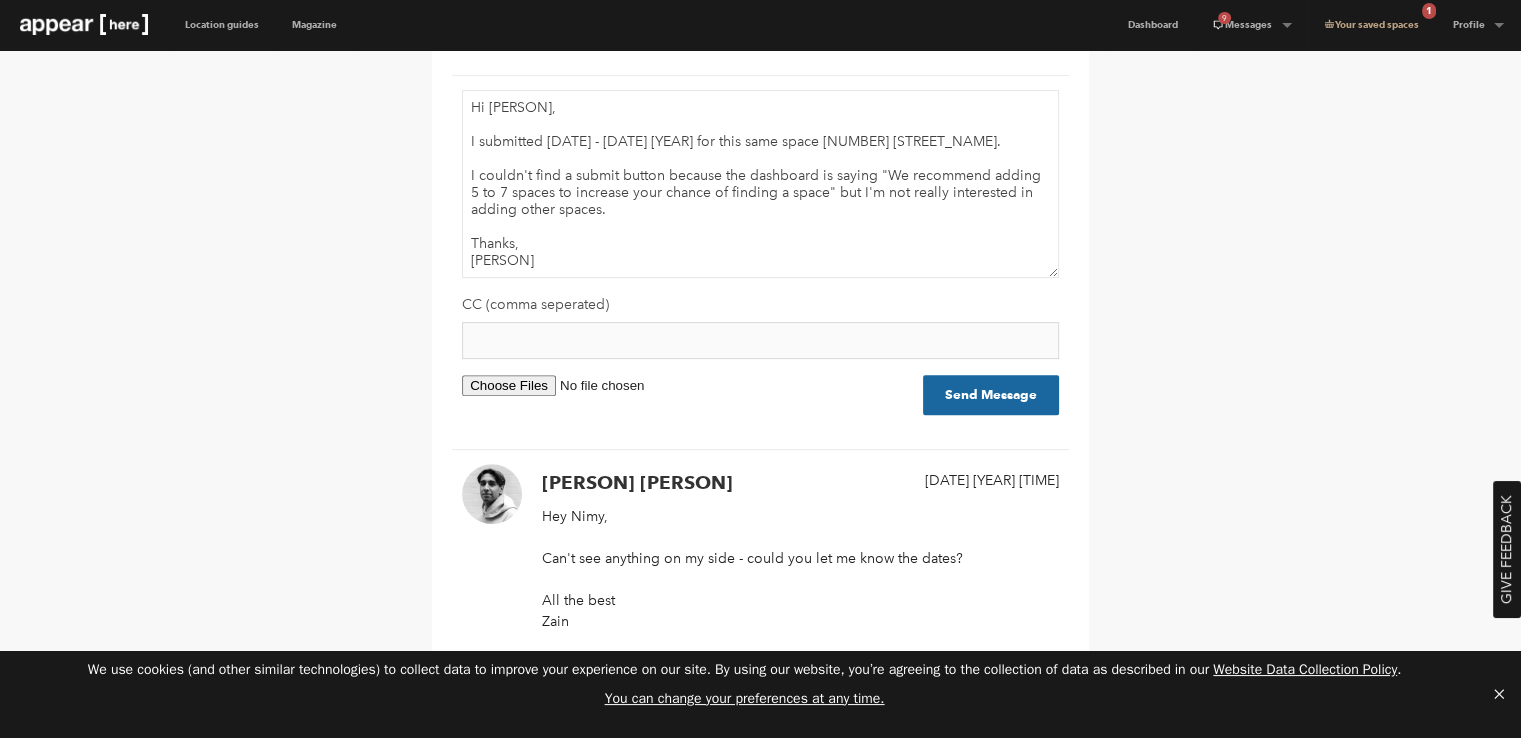 click at bounding box center (760, 340) 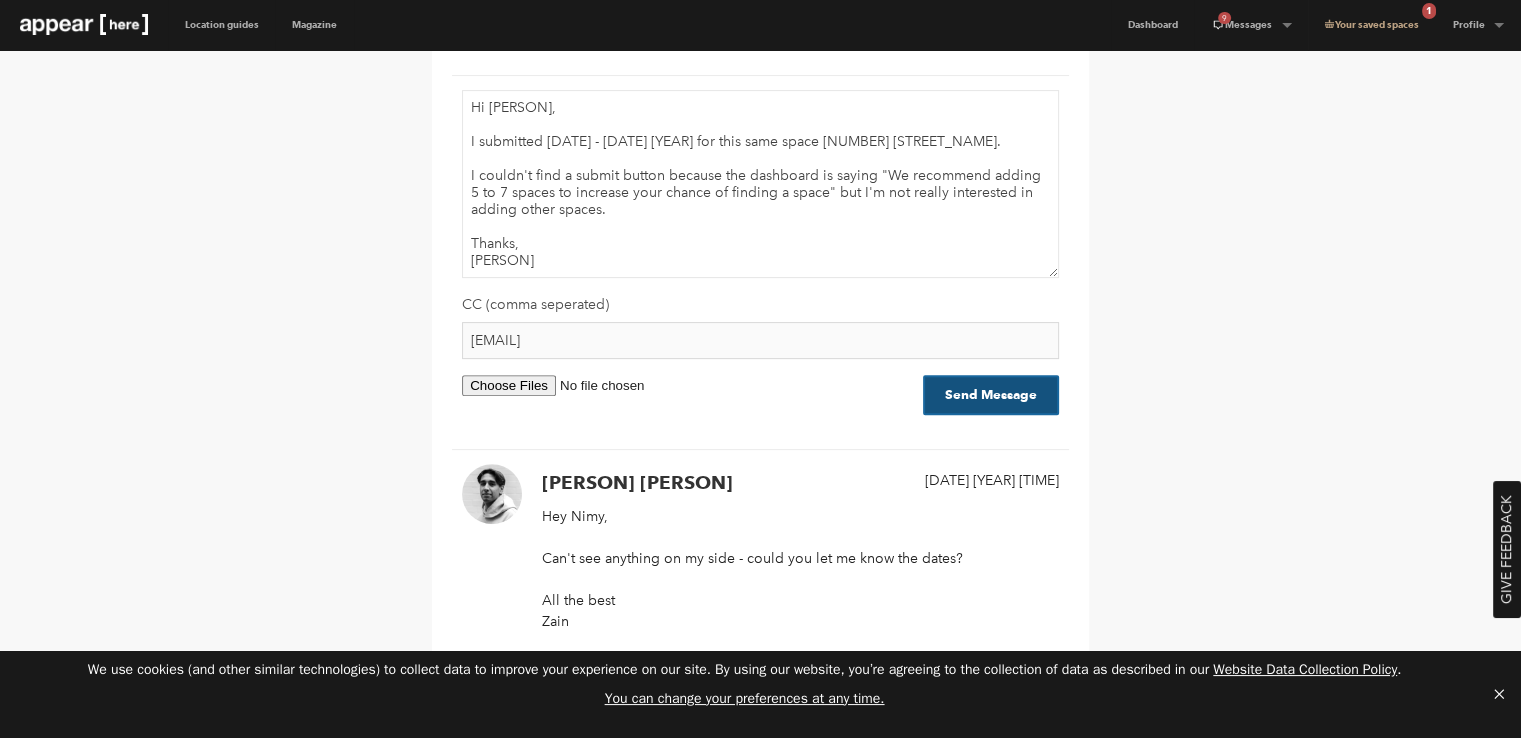 type on "[EMAIL]" 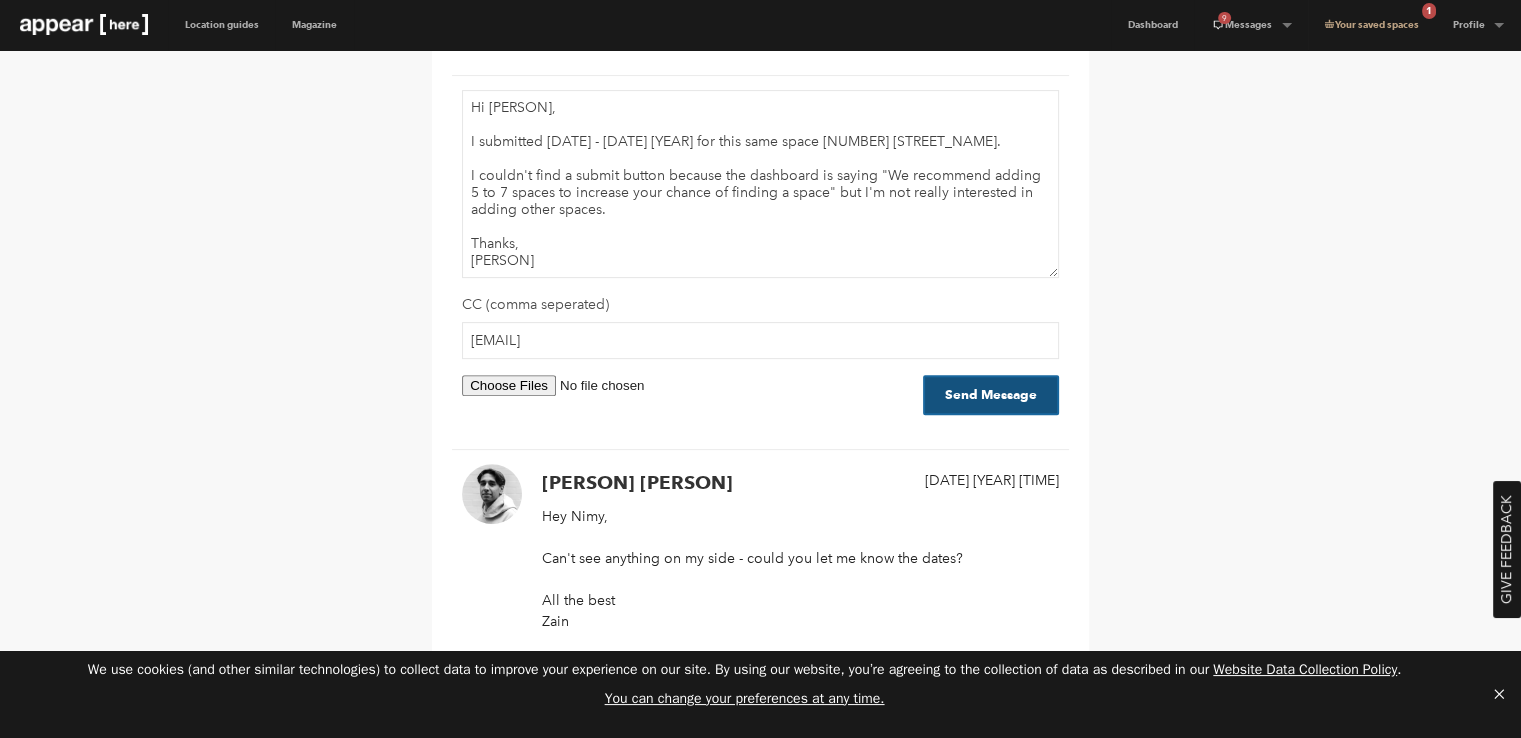 click on "Send Message" at bounding box center [991, 395] 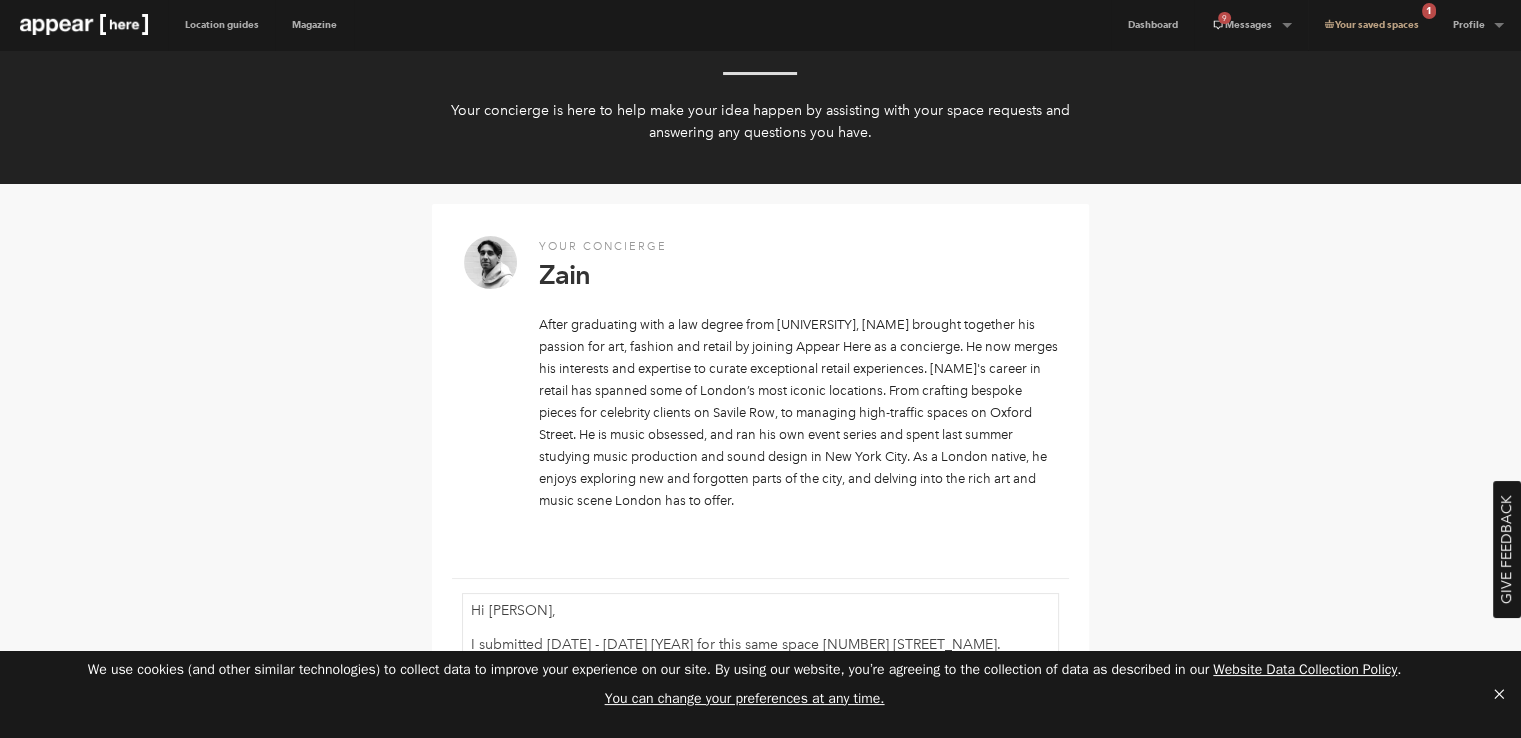 scroll, scrollTop: 0, scrollLeft: 0, axis: both 